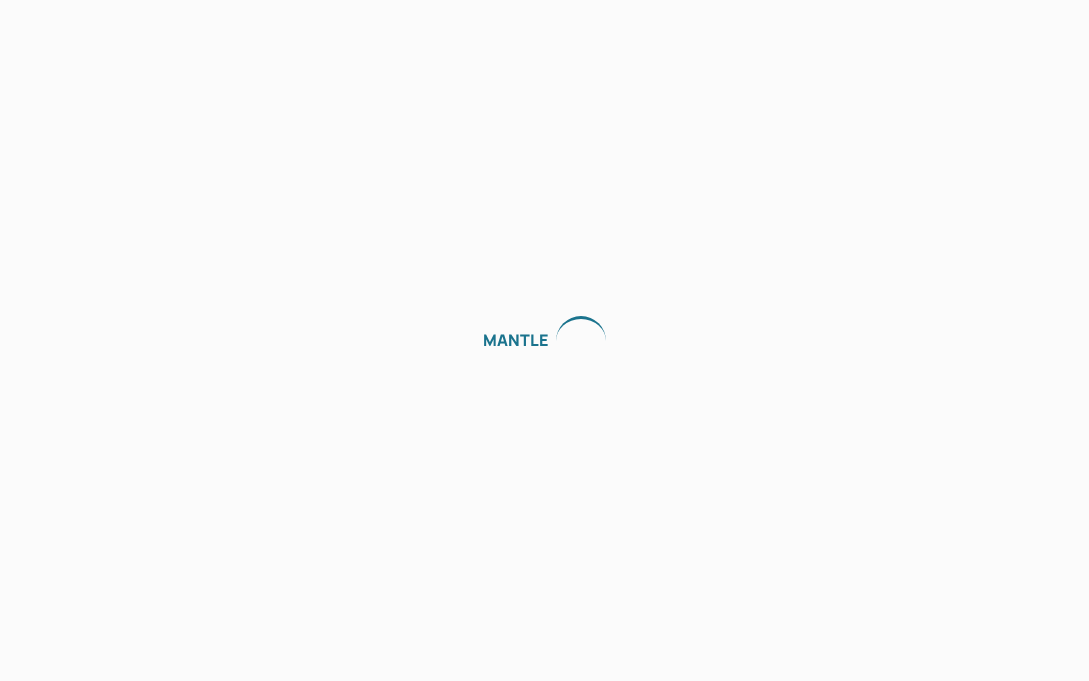 scroll, scrollTop: 0, scrollLeft: 0, axis: both 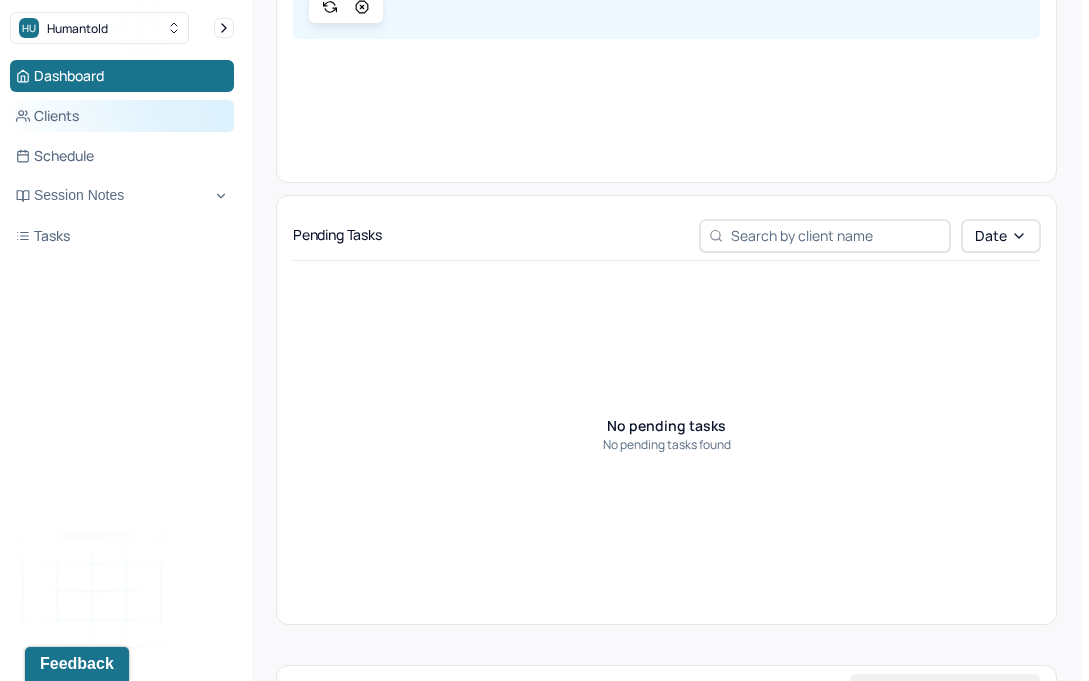 click on "Clients" at bounding box center [122, 116] 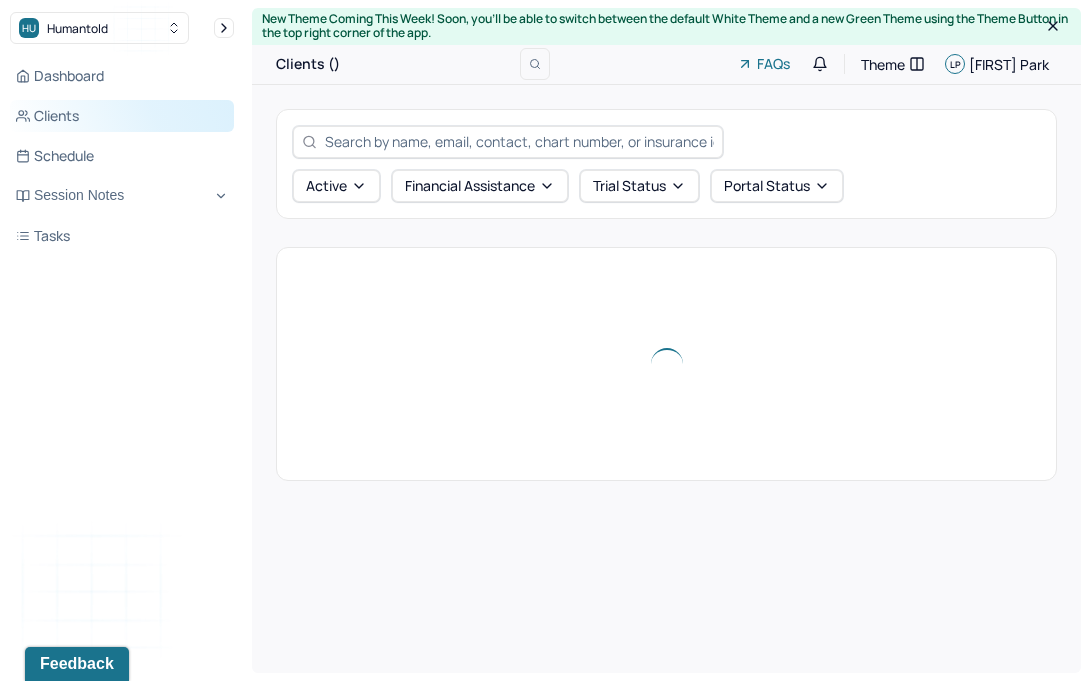 scroll, scrollTop: 0, scrollLeft: 0, axis: both 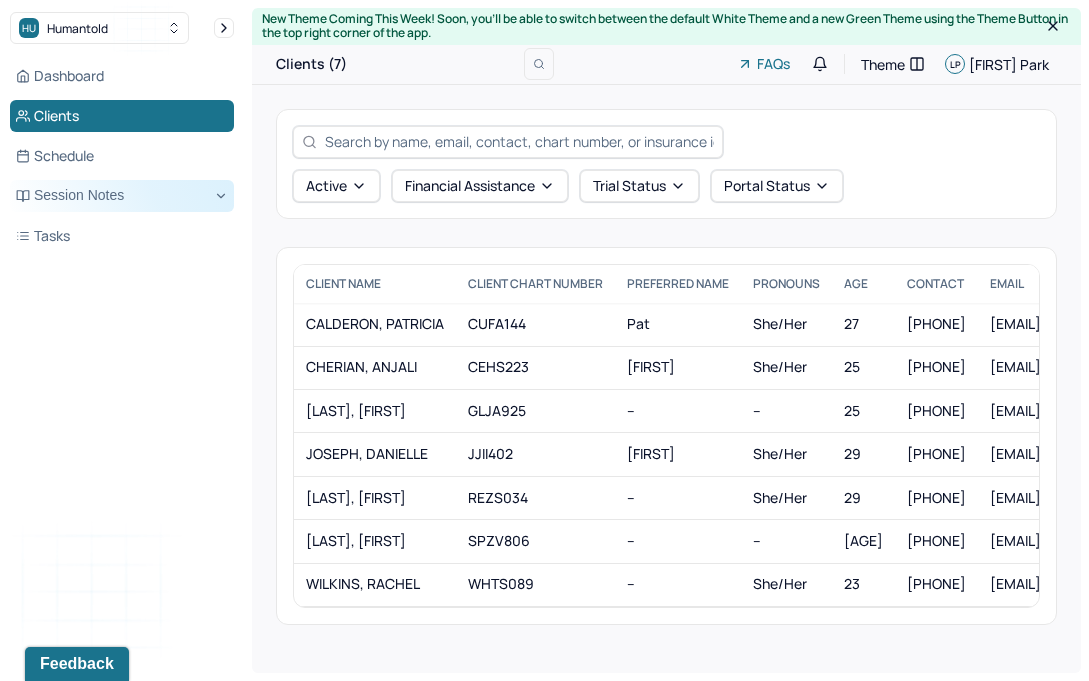 click on "Session Notes" at bounding box center [122, 196] 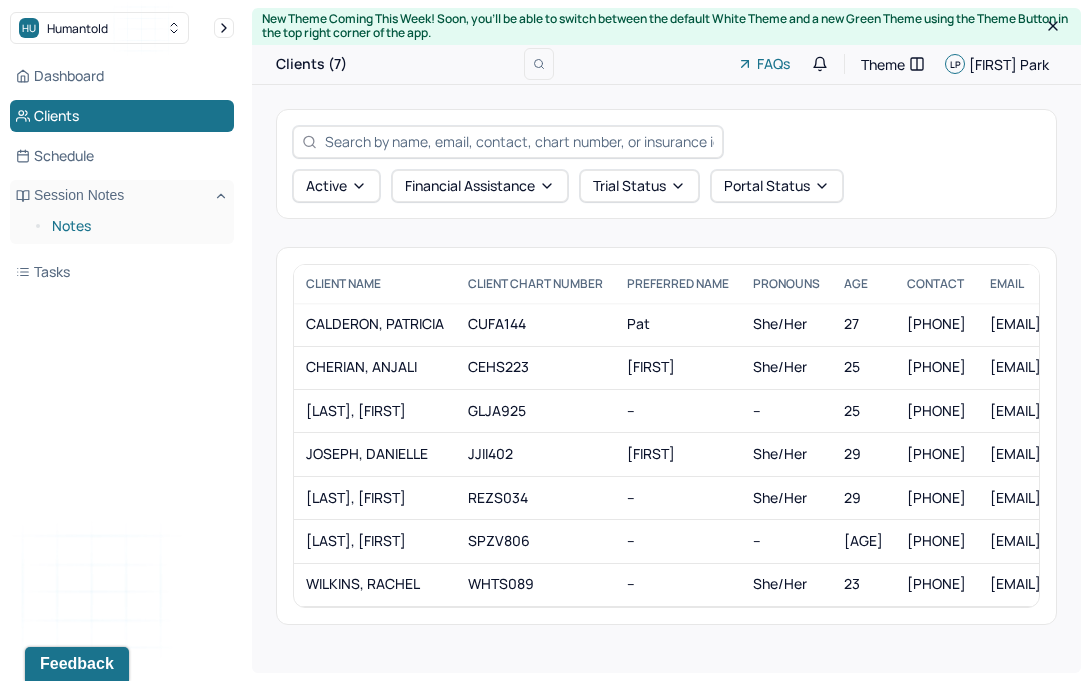 click on "Notes" at bounding box center (135, 226) 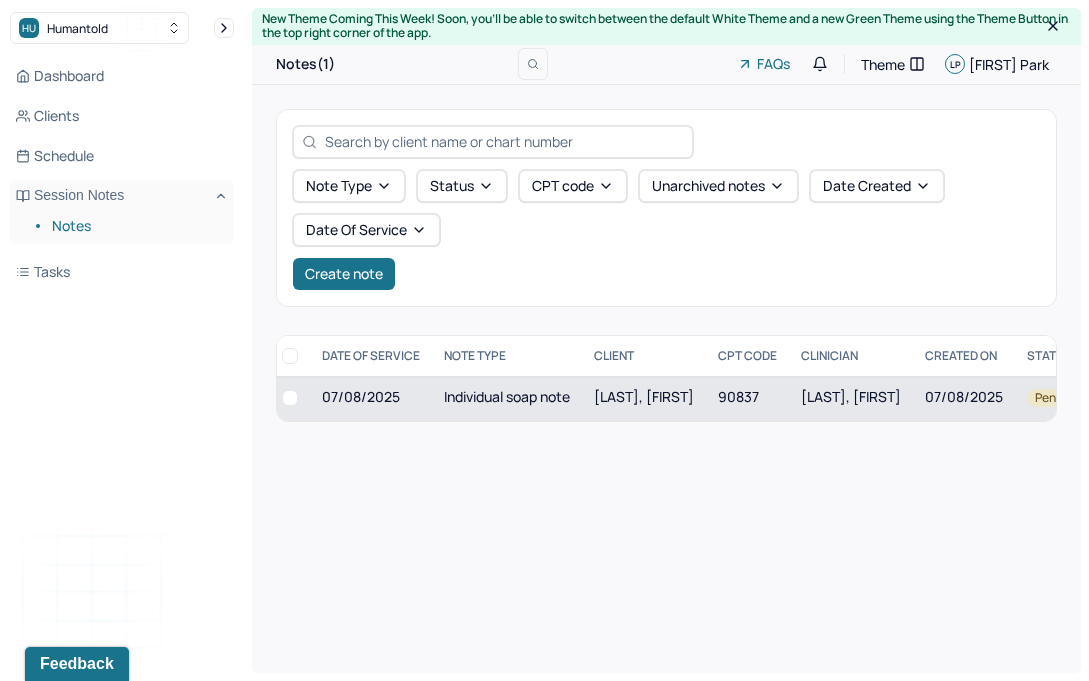 scroll, scrollTop: 0, scrollLeft: 0, axis: both 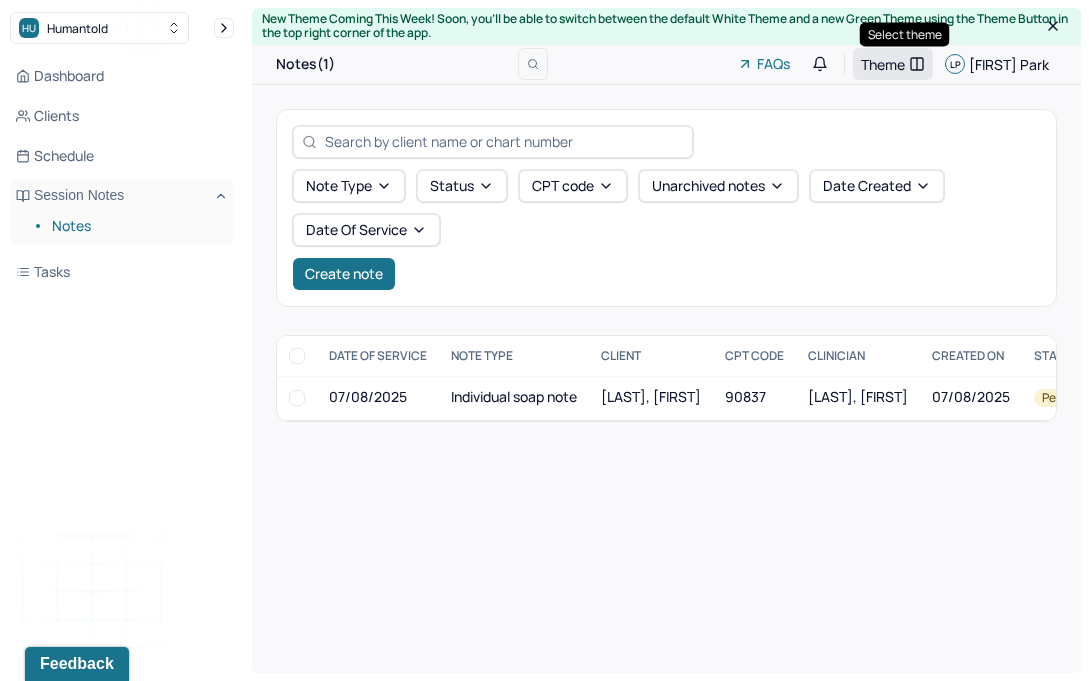 click on "Theme" at bounding box center [883, 64] 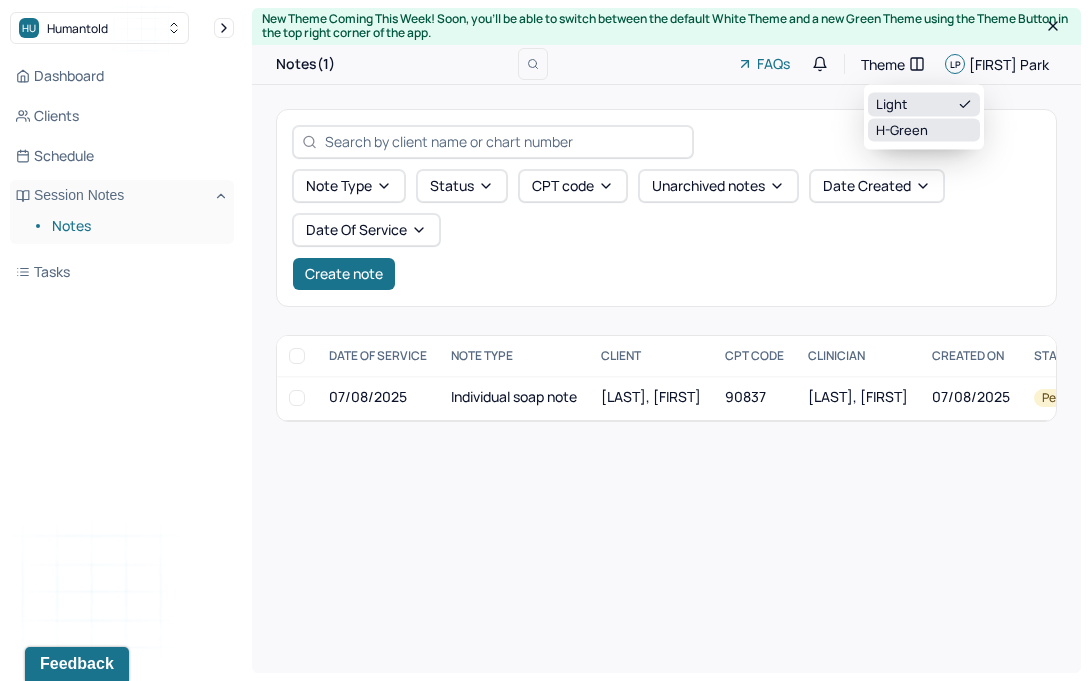 click on "H-green" at bounding box center (924, 130) 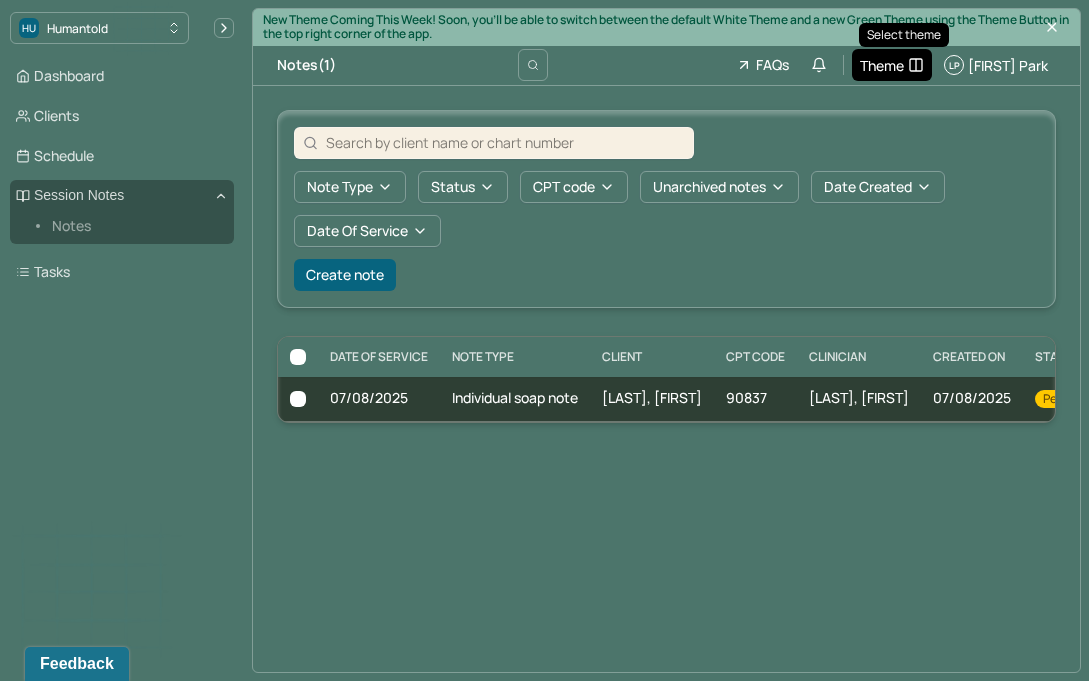 click on "Theme" at bounding box center (882, 65) 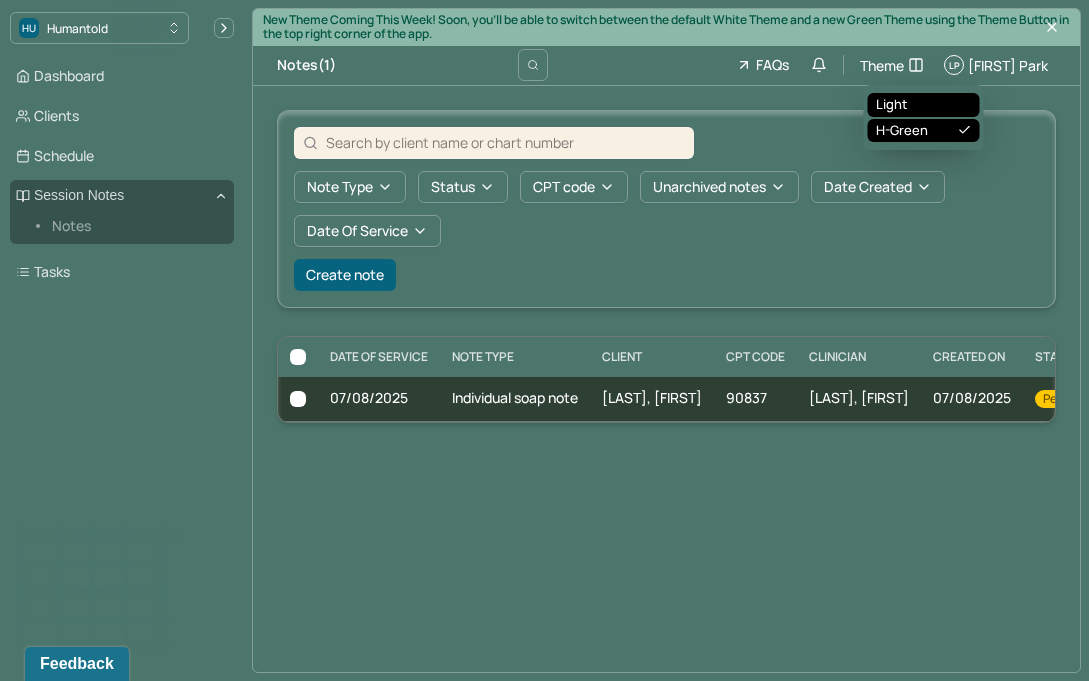 click on "Light" at bounding box center [924, 105] 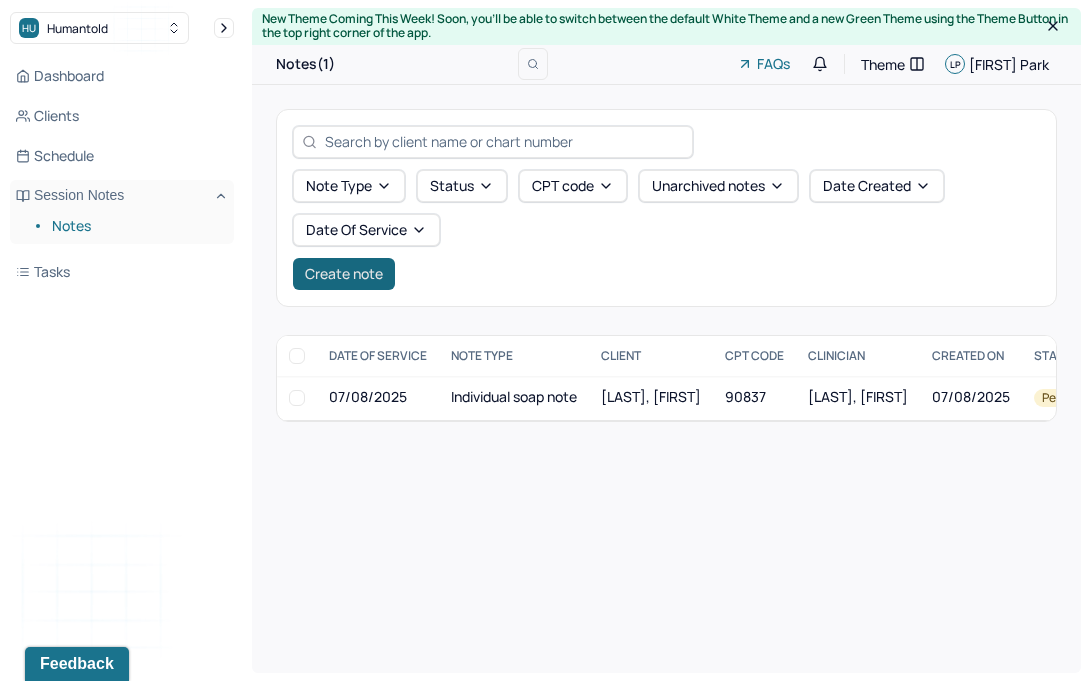 click on "Create note" at bounding box center (344, 274) 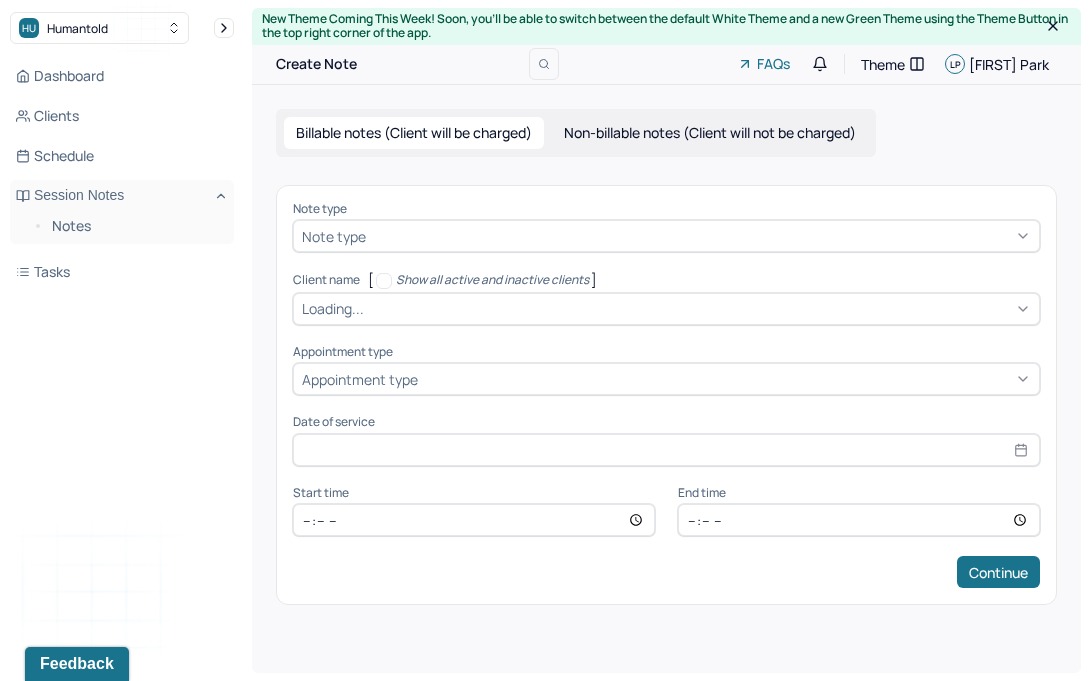 click at bounding box center [700, 236] 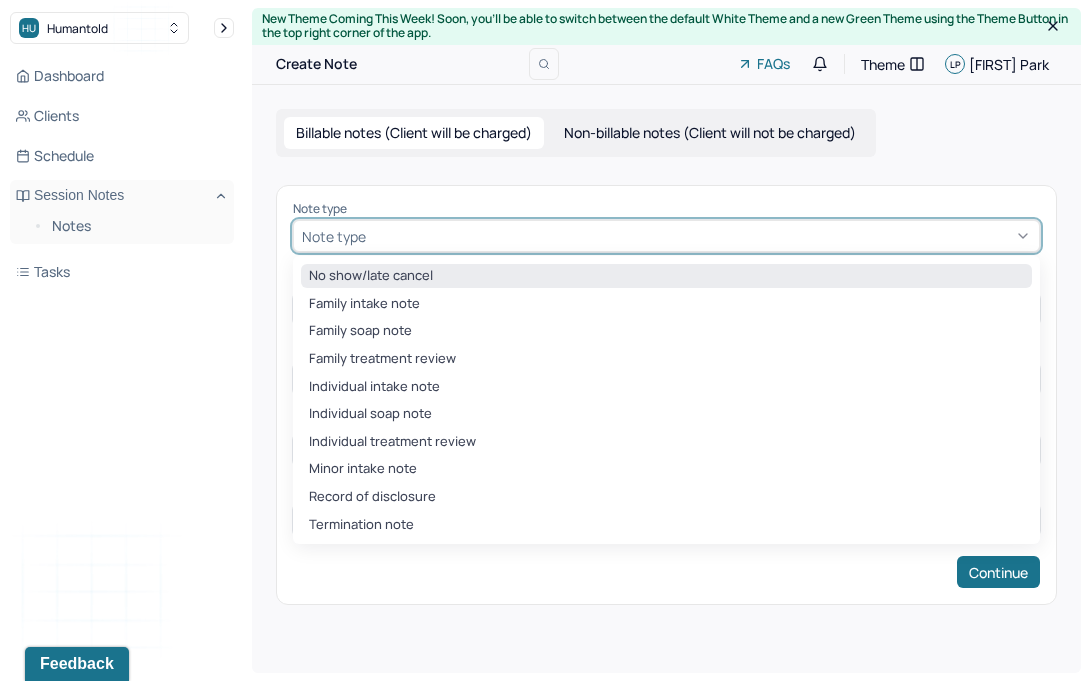 click on "No show/late cancel" at bounding box center (666, 276) 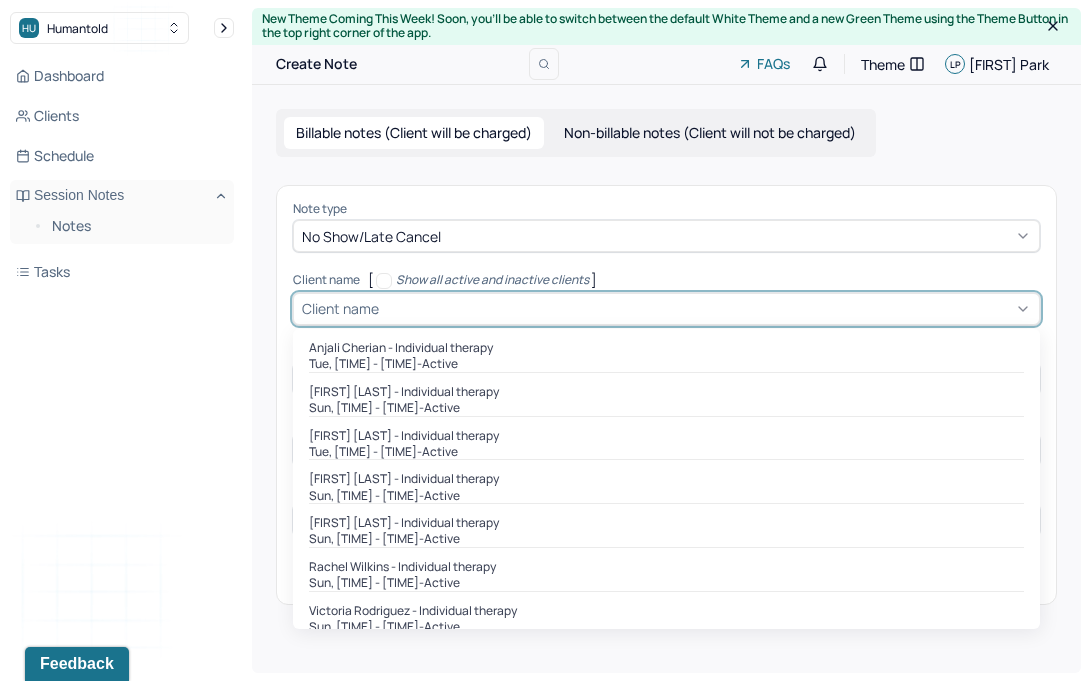 click at bounding box center [707, 308] 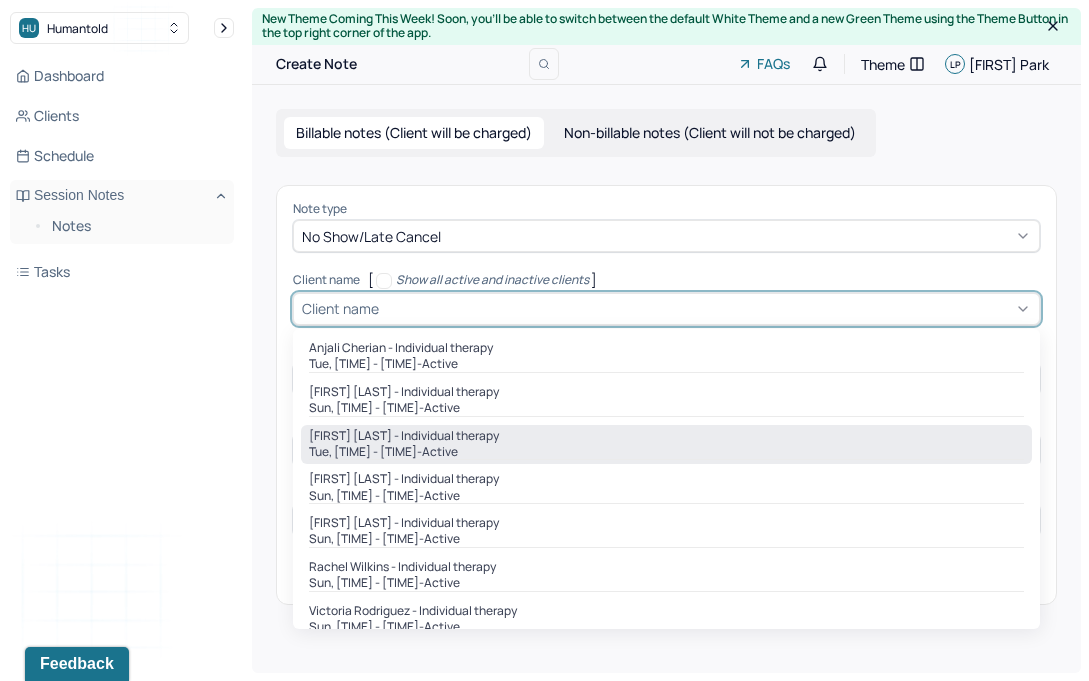 scroll, scrollTop: 18, scrollLeft: 0, axis: vertical 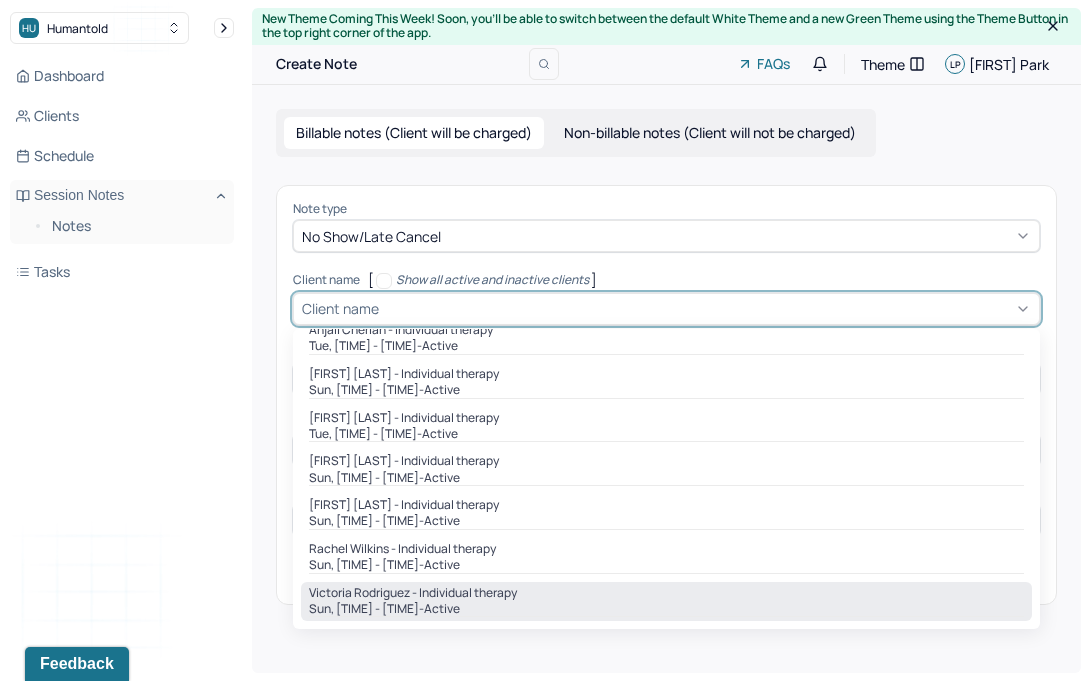 click on "Victoria Rodriguez - Individual therapy" at bounding box center (413, 593) 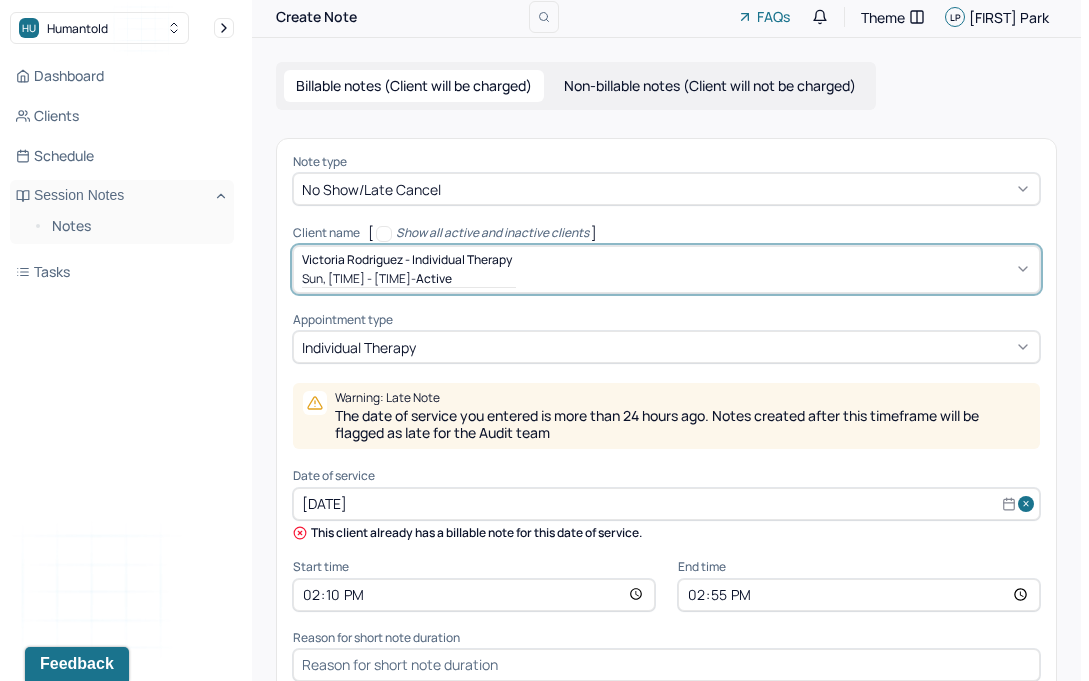 scroll, scrollTop: 72, scrollLeft: 0, axis: vertical 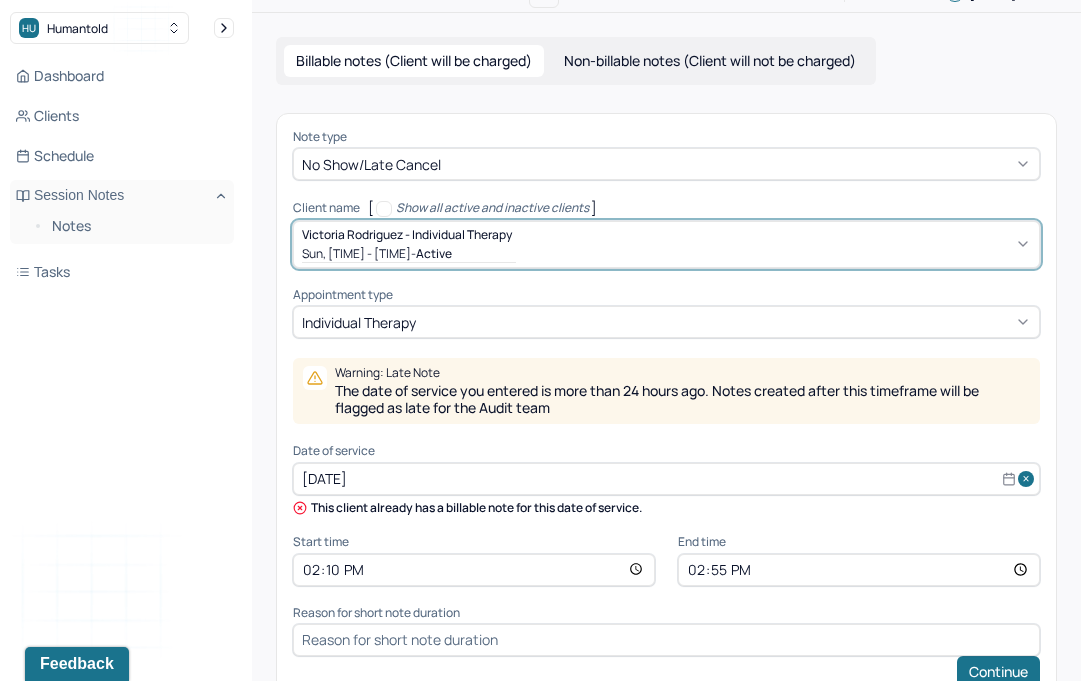 click on "[DATE]" at bounding box center (666, 479) 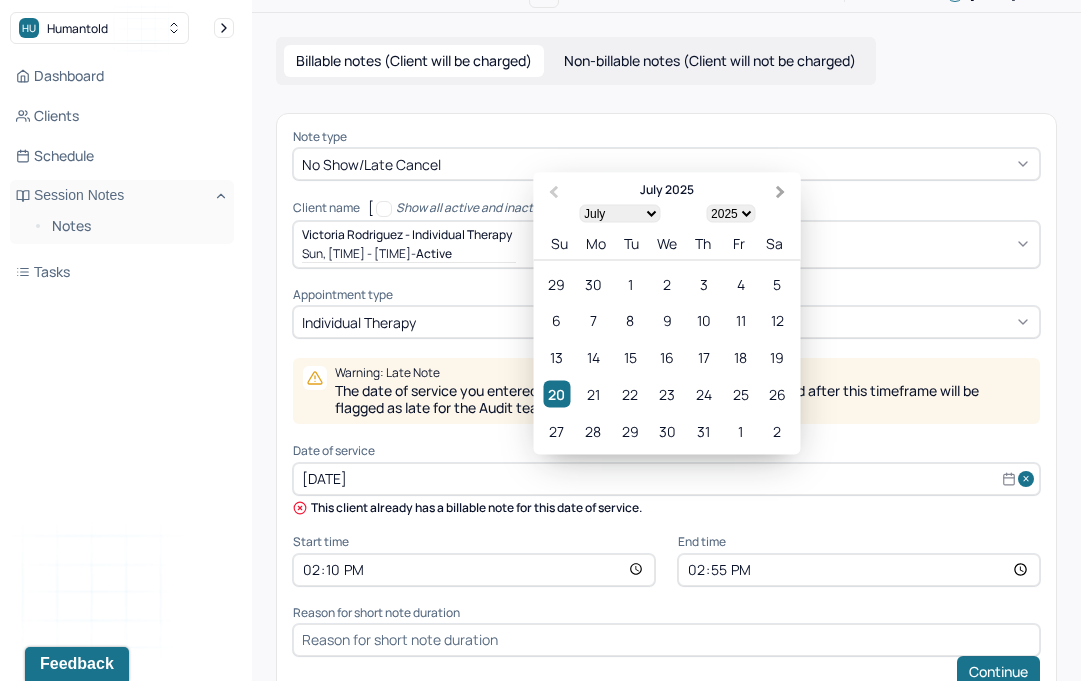 click on "Next Month" at bounding box center (783, 193) 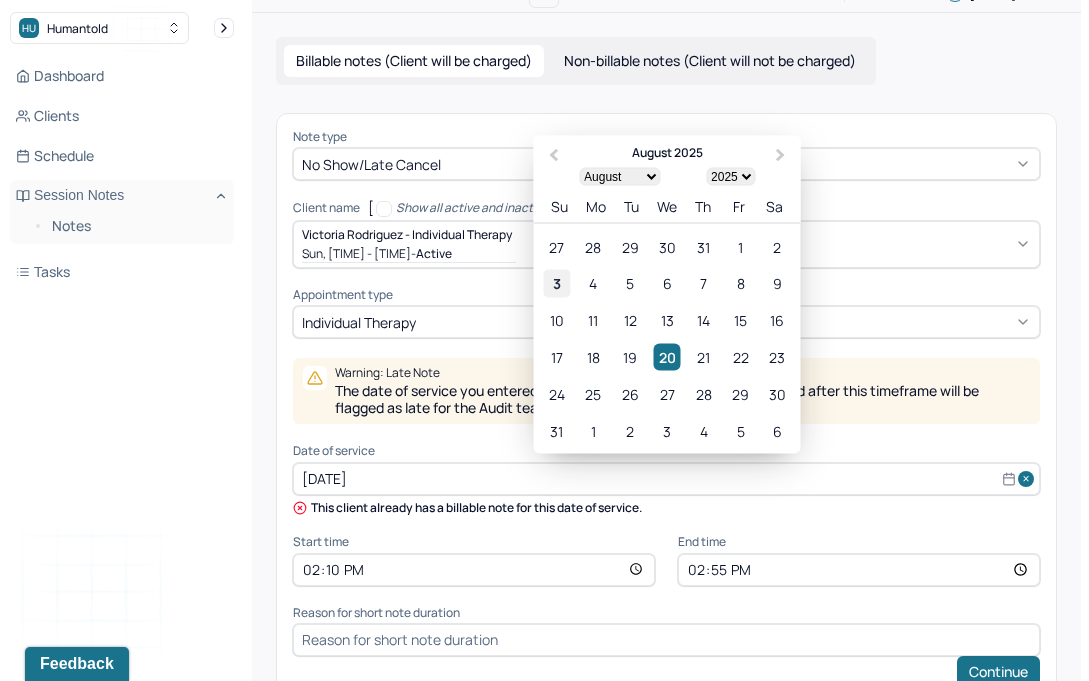 click on "3" at bounding box center (556, 283) 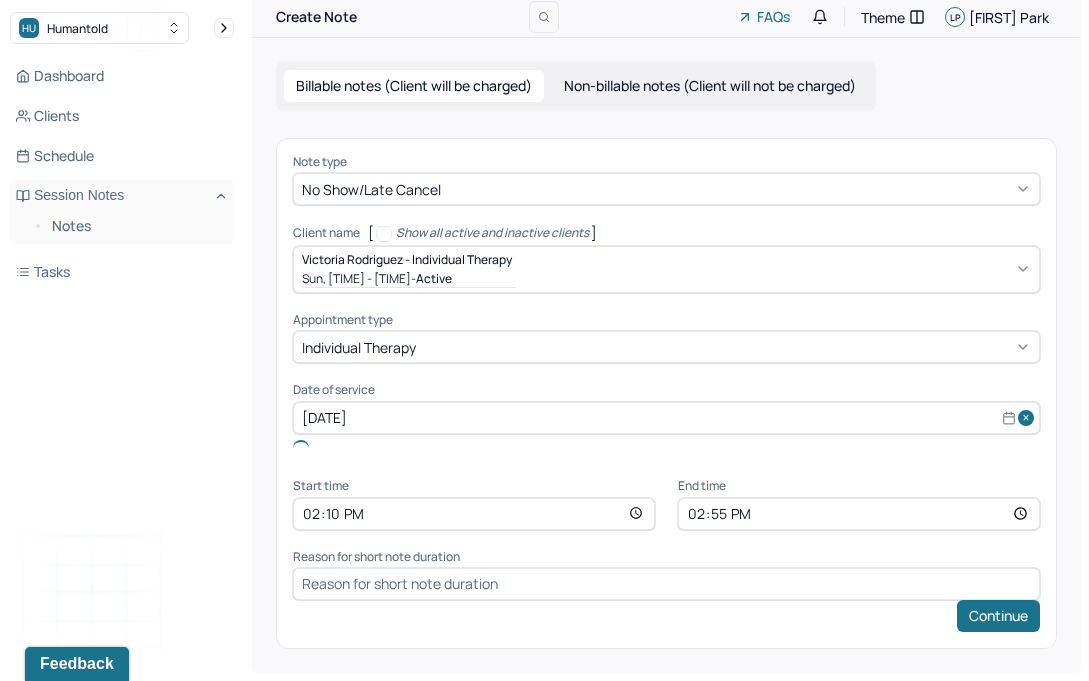 scroll, scrollTop: 18, scrollLeft: 0, axis: vertical 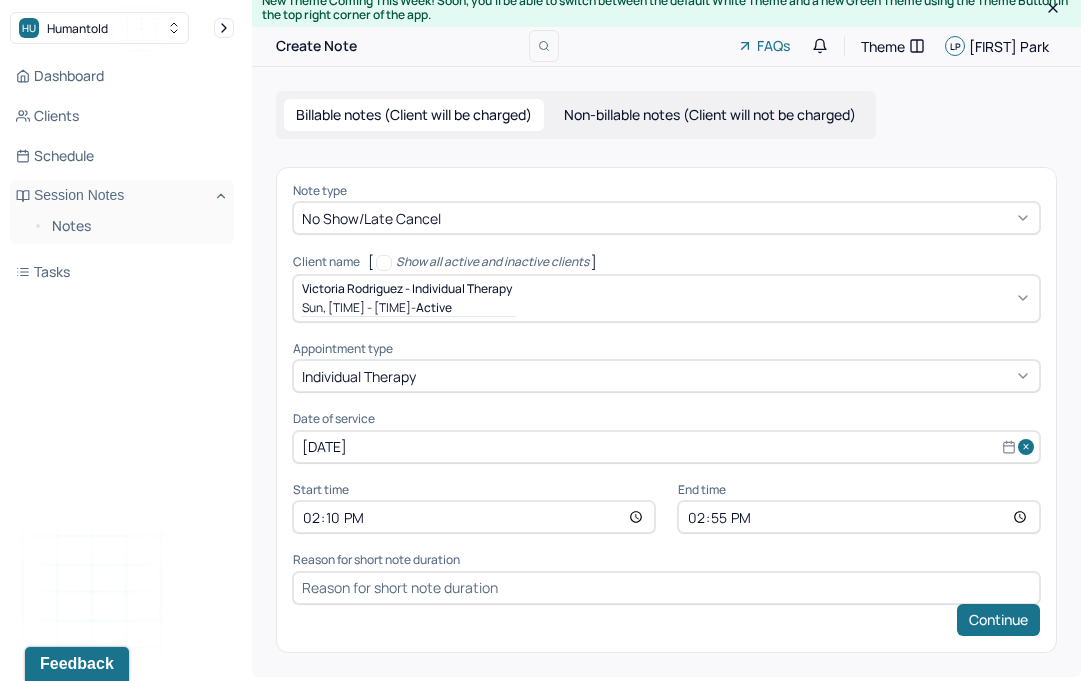 click on "14:10" at bounding box center (474, 517) 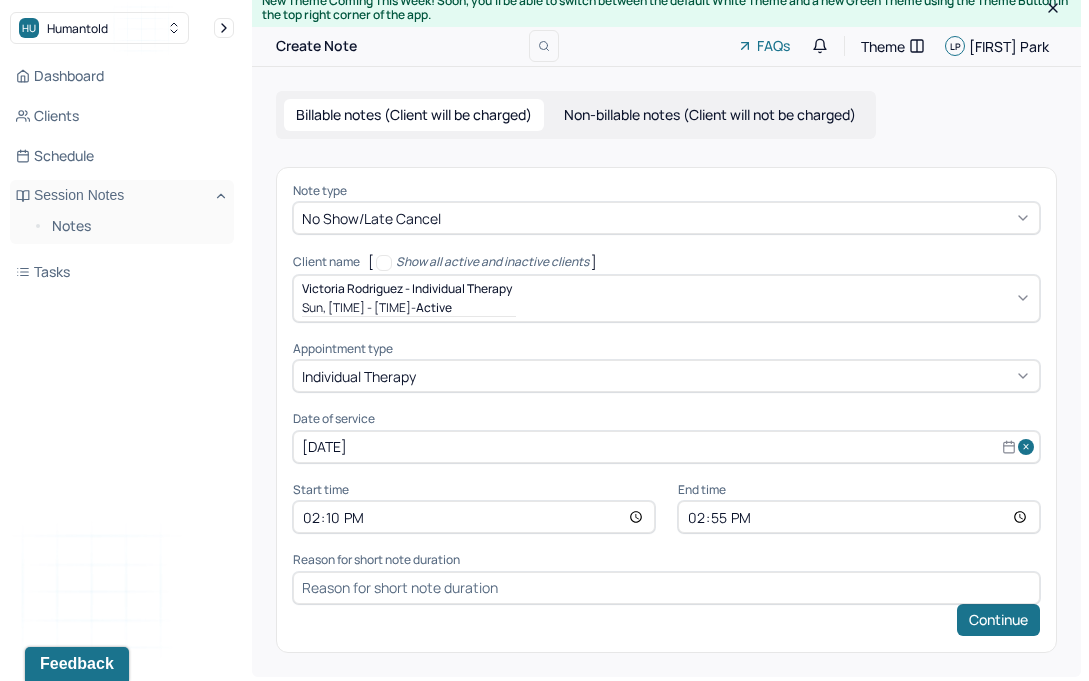 type on "[TIME]" 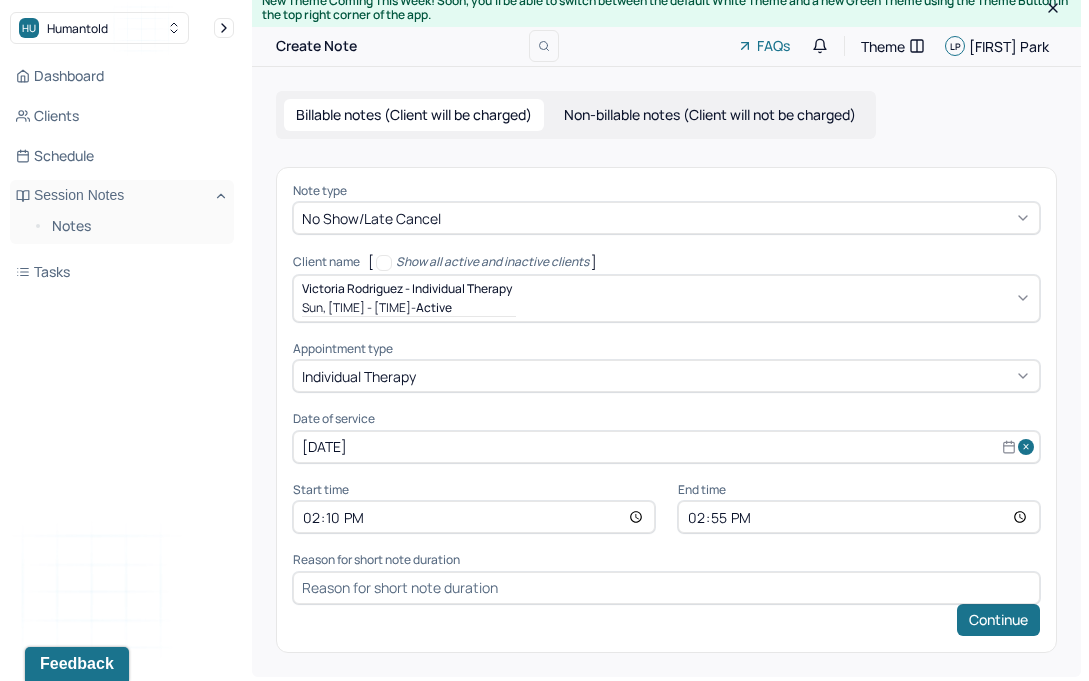 scroll, scrollTop: 0, scrollLeft: 0, axis: both 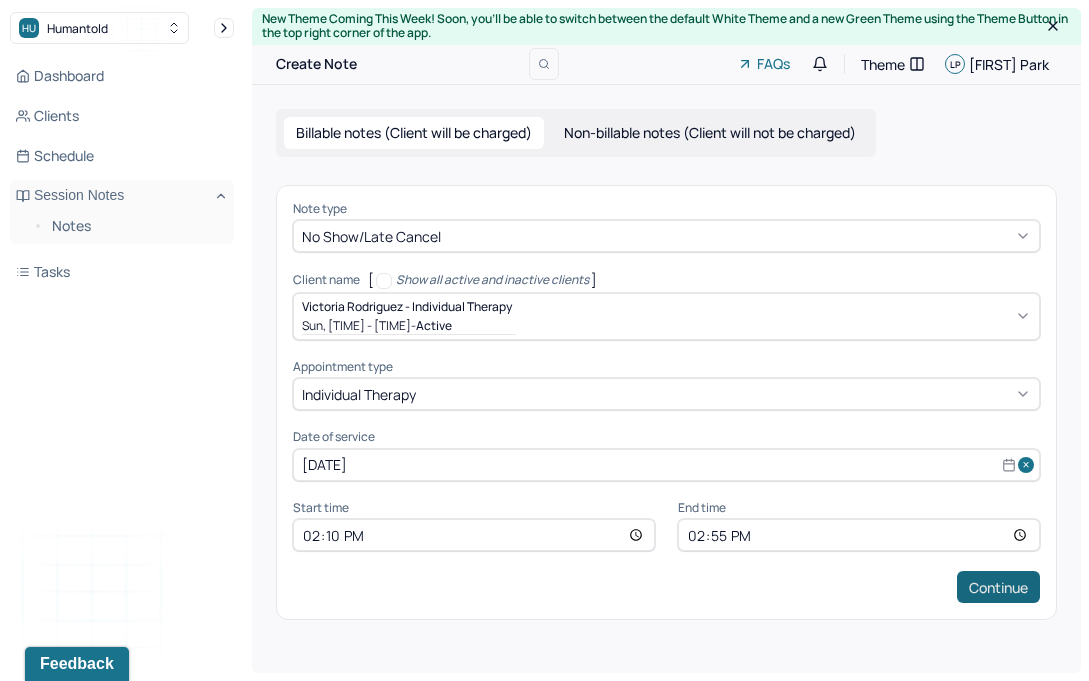 click on "Continue" at bounding box center [998, 587] 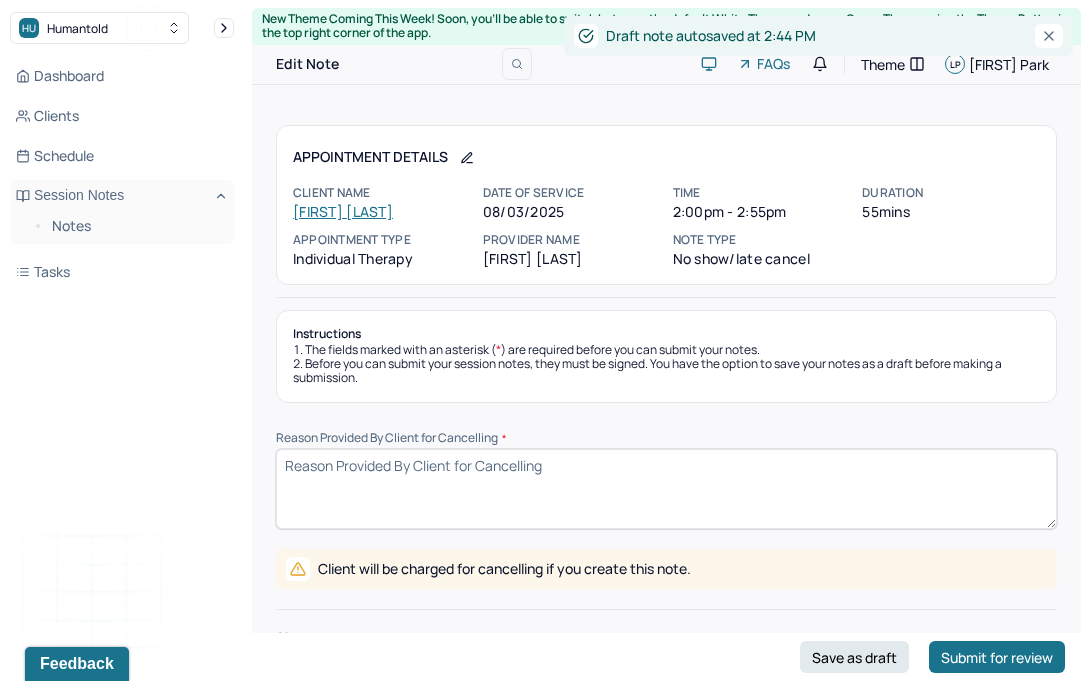 scroll, scrollTop: 102, scrollLeft: 0, axis: vertical 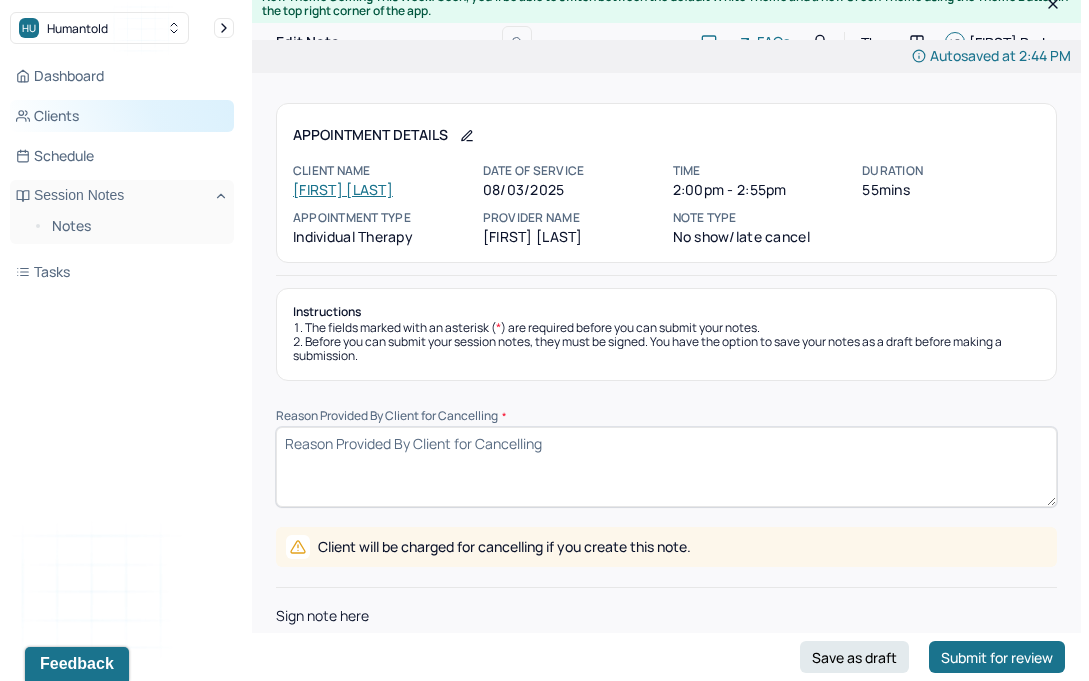 click on "Clients" at bounding box center (122, 116) 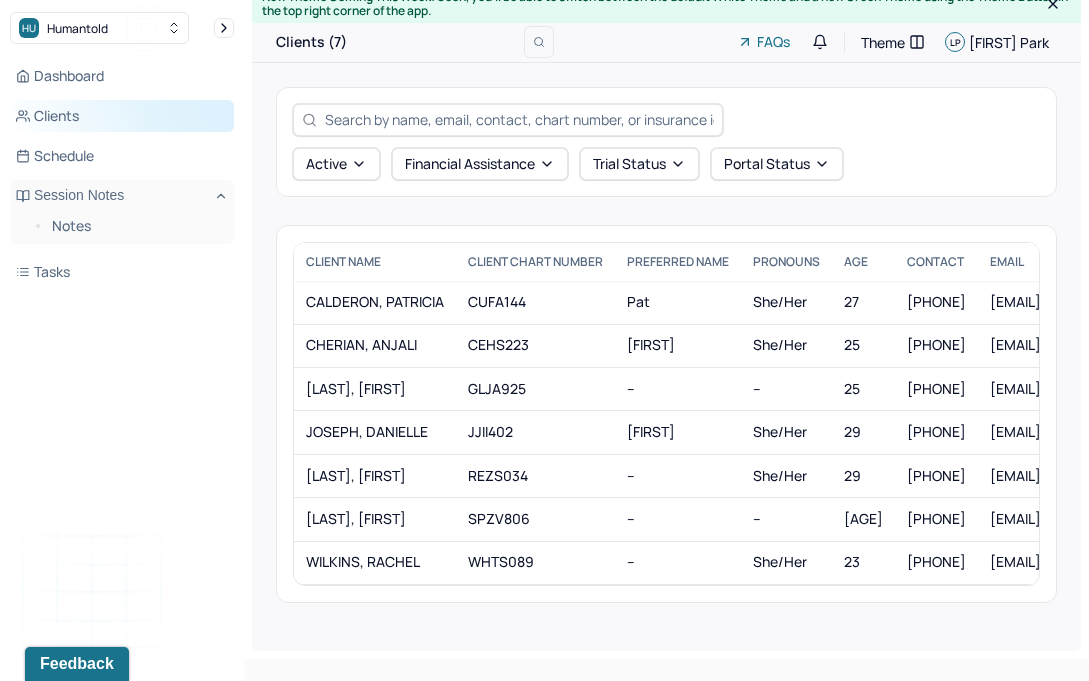 scroll, scrollTop: 0, scrollLeft: 0, axis: both 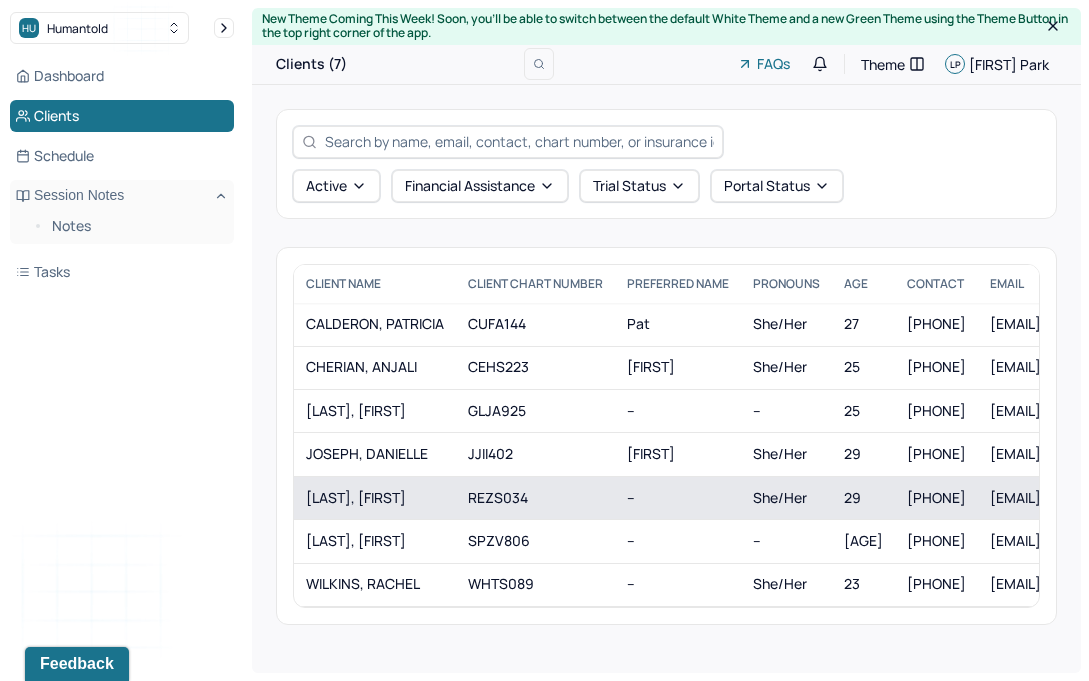click on "[LAST], [FIRST]" at bounding box center (375, 498) 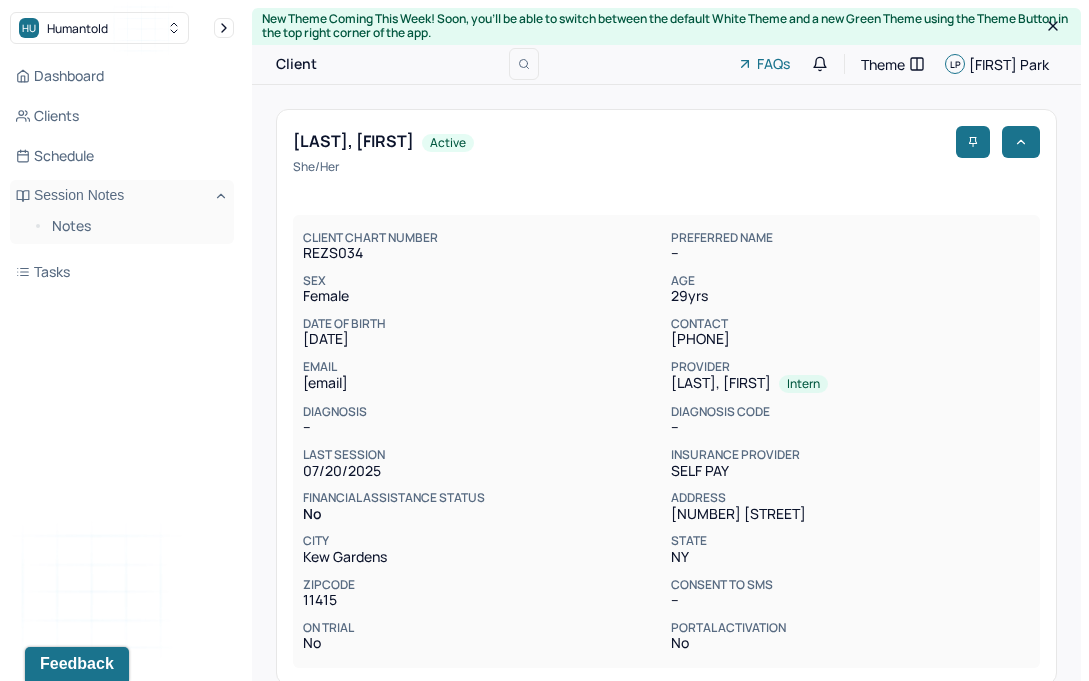 scroll, scrollTop: 1, scrollLeft: 0, axis: vertical 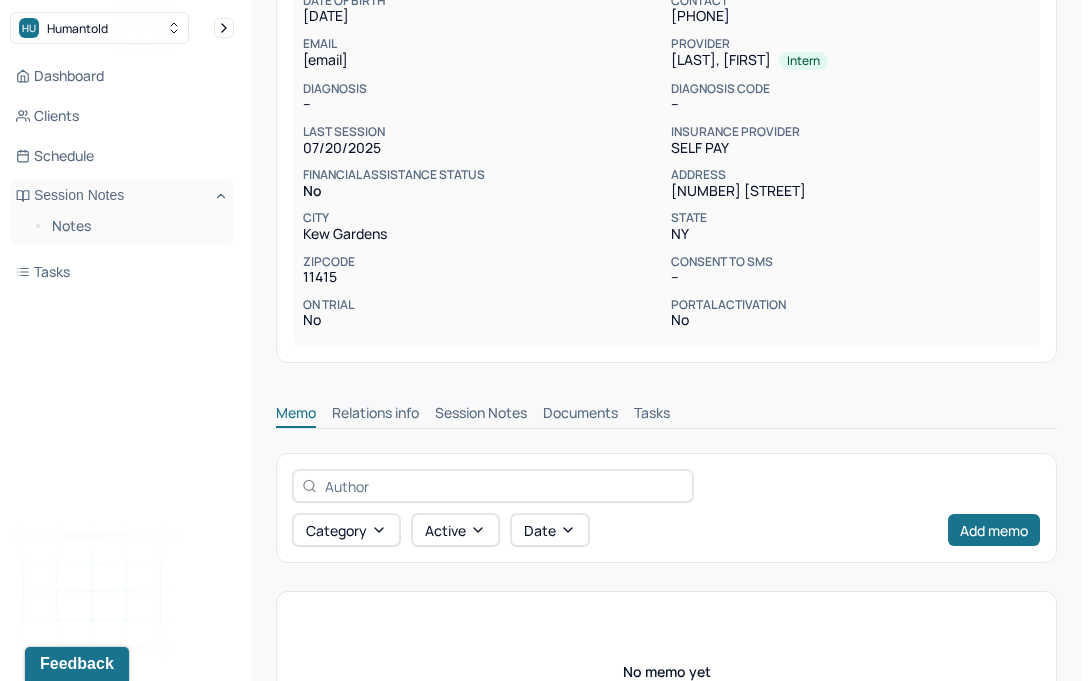 click on "Session Notes" at bounding box center (481, 415) 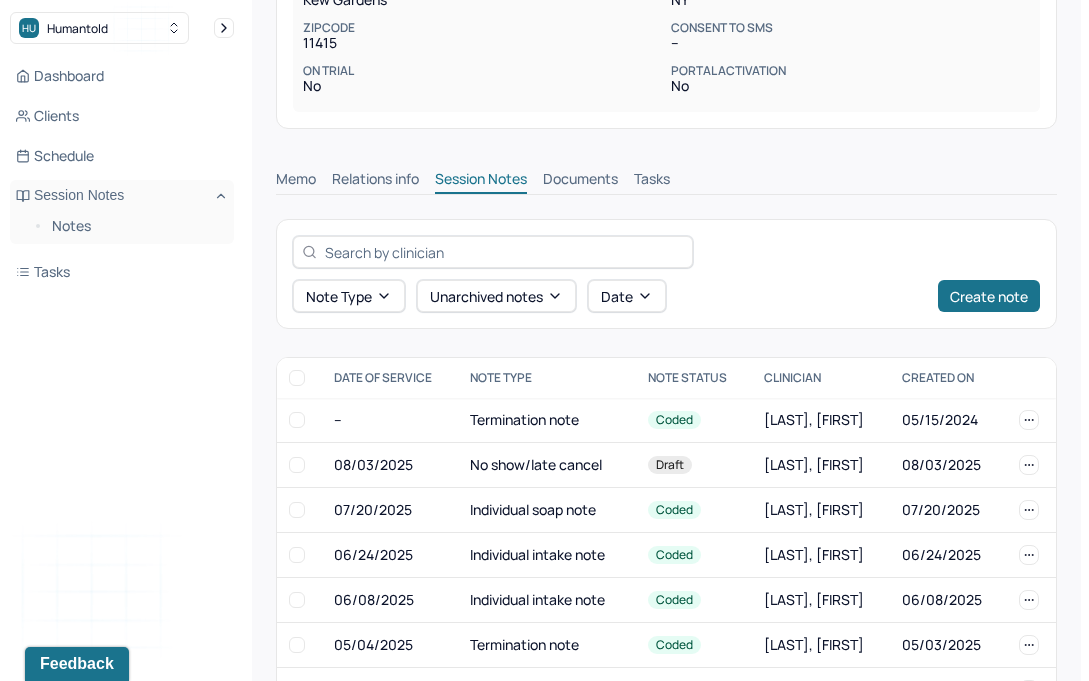 scroll, scrollTop: 558, scrollLeft: 0, axis: vertical 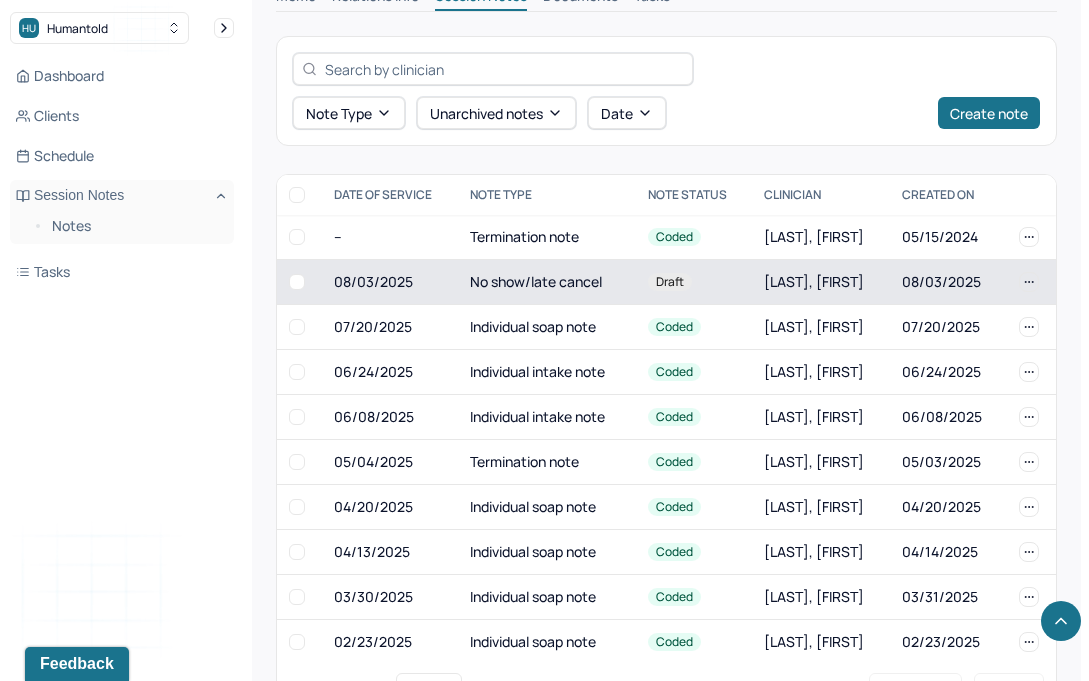 click on "No show/late cancel" at bounding box center [547, 282] 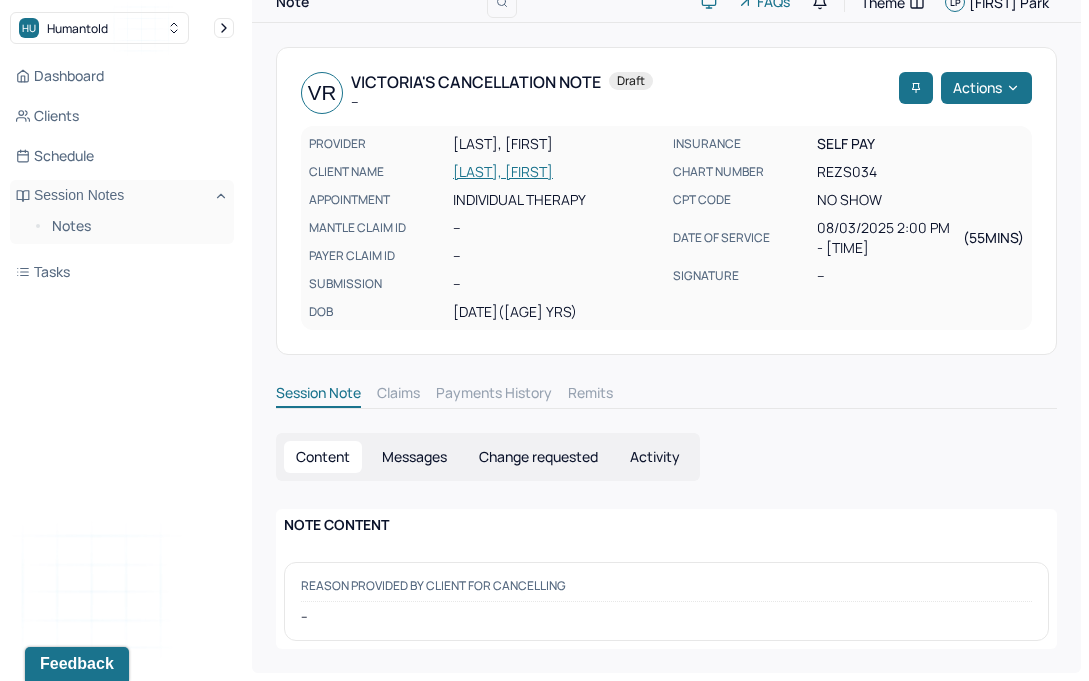 scroll, scrollTop: 60, scrollLeft: 0, axis: vertical 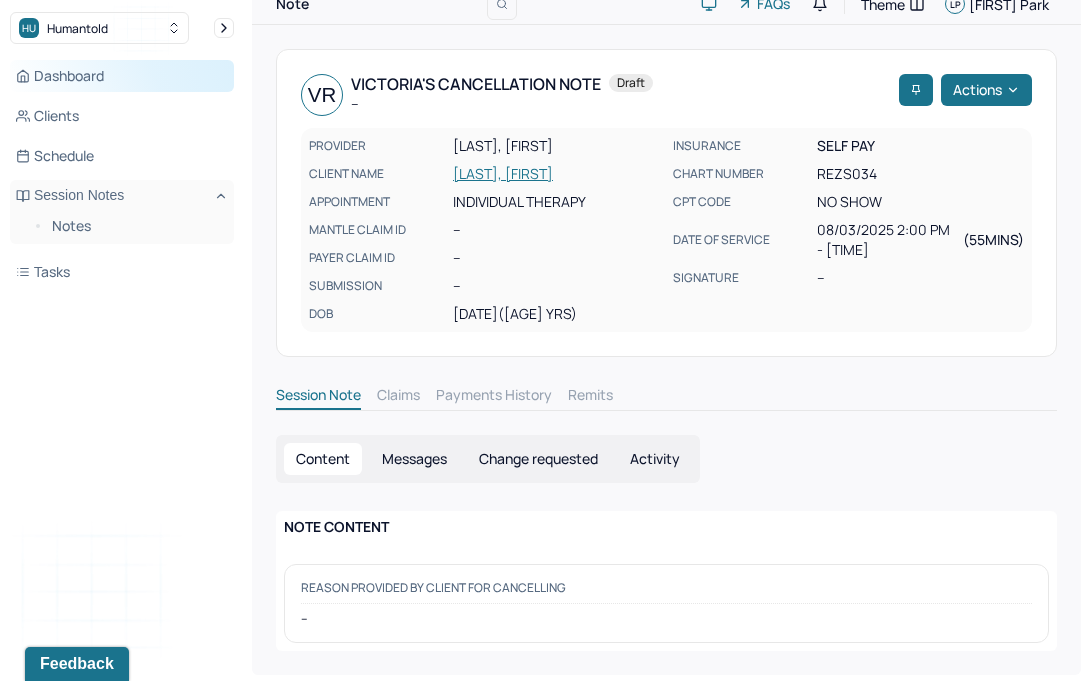 click on "Dashboard" at bounding box center [122, 76] 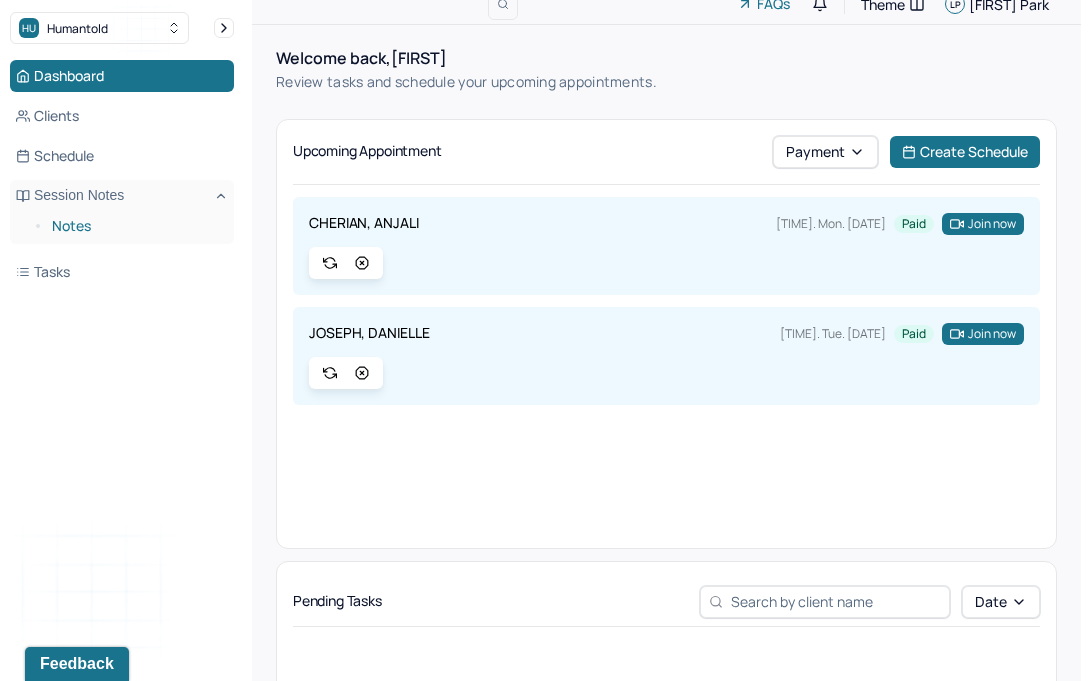 click on "Notes" at bounding box center [135, 226] 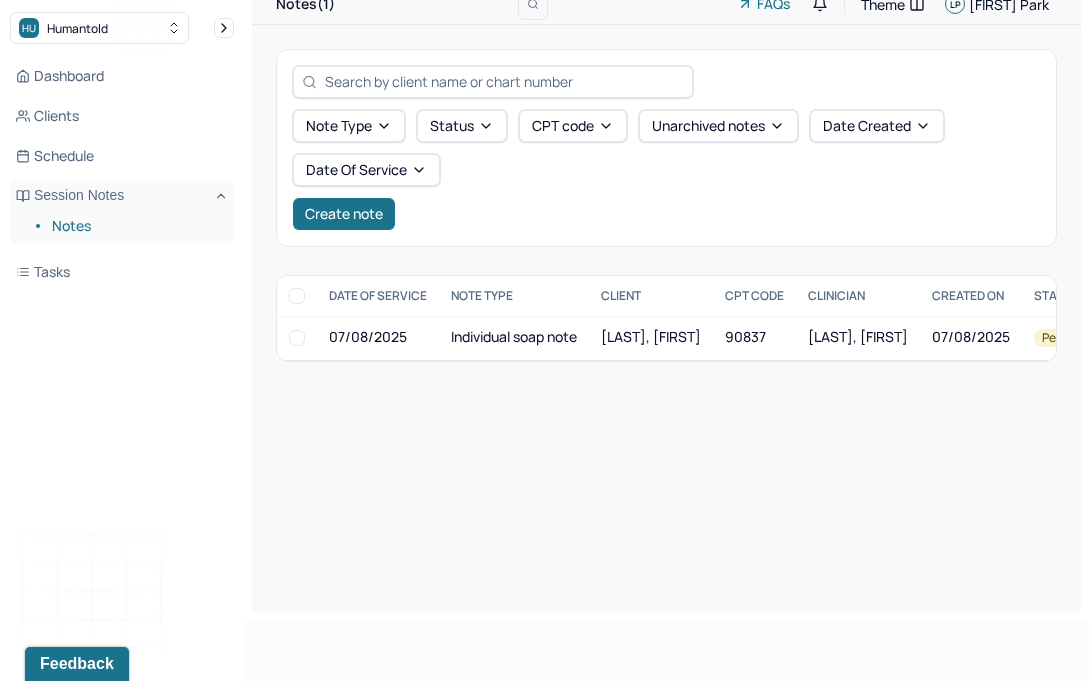 scroll, scrollTop: 0, scrollLeft: 0, axis: both 